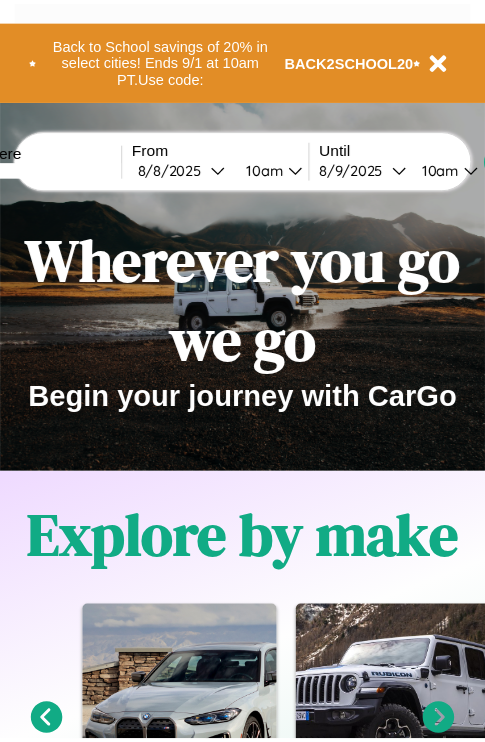 scroll, scrollTop: 0, scrollLeft: 0, axis: both 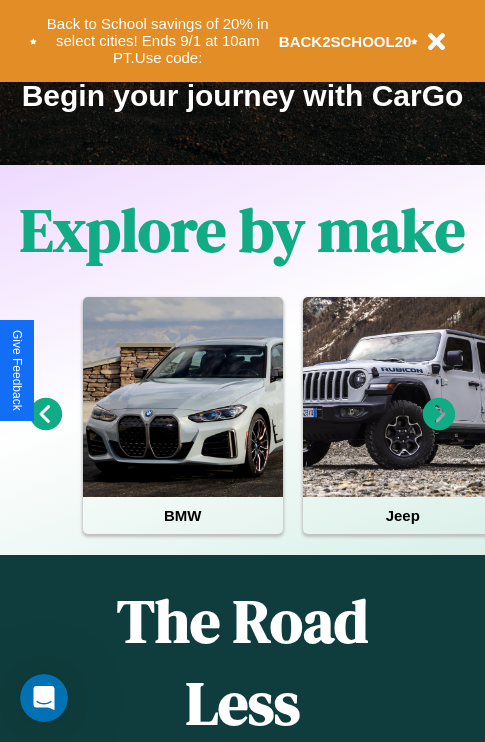 click 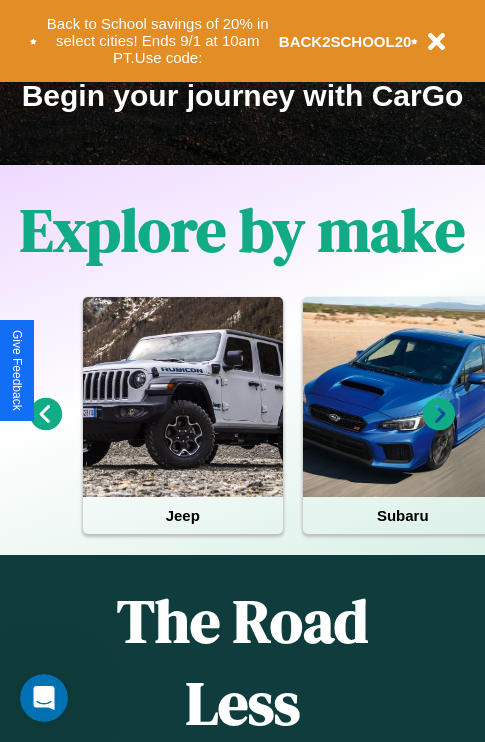 click 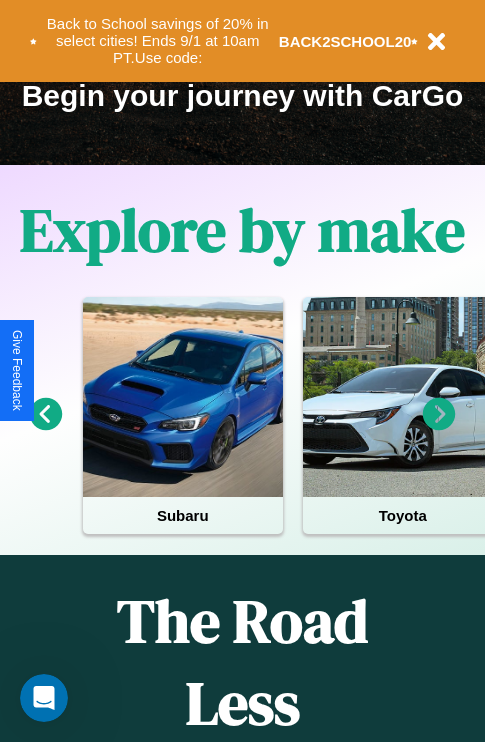 click 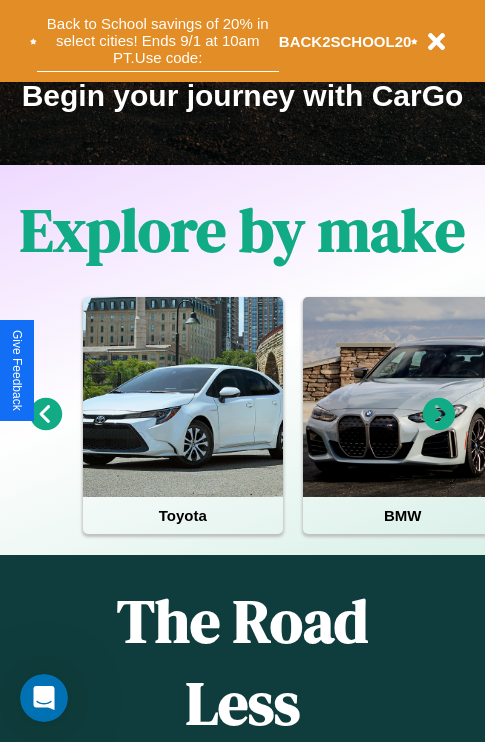 click on "Back to School savings of 20% in select cities! Ends 9/1 at 10am PT.  Use code:" at bounding box center (158, 41) 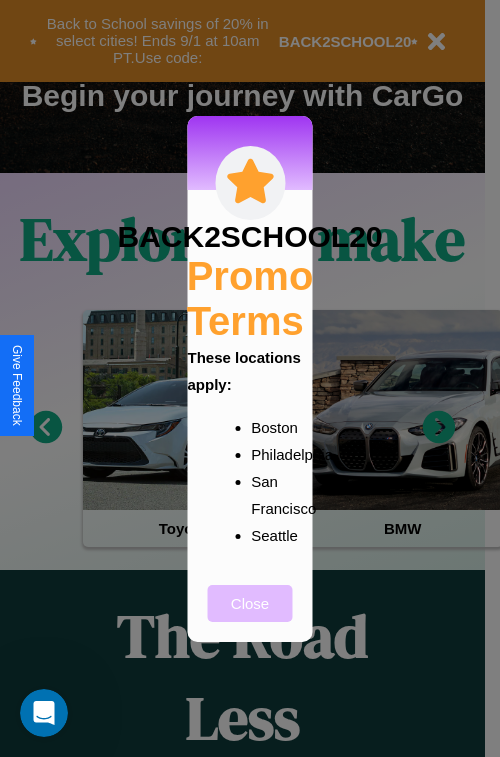 click on "Close" at bounding box center [250, 603] 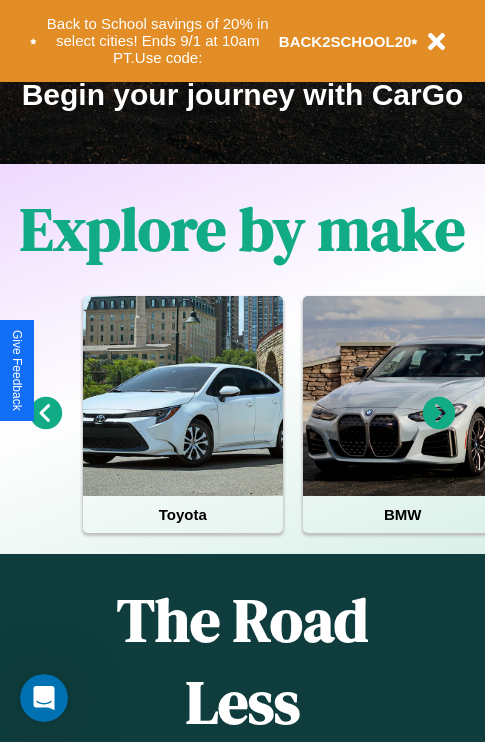 scroll, scrollTop: 308, scrollLeft: 0, axis: vertical 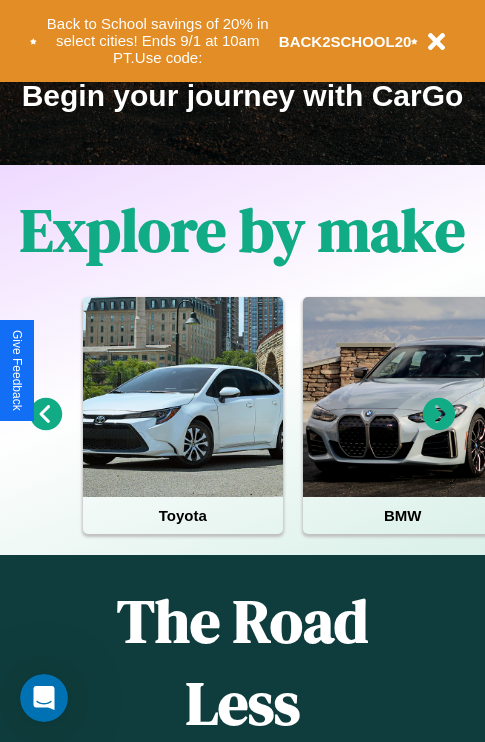 click 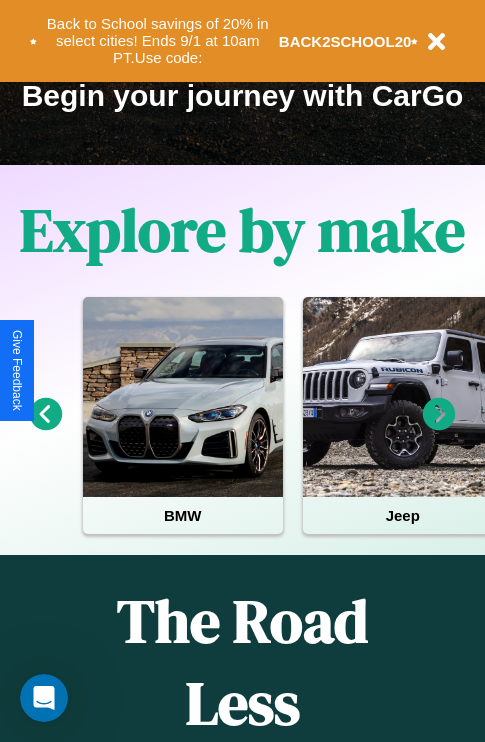 click 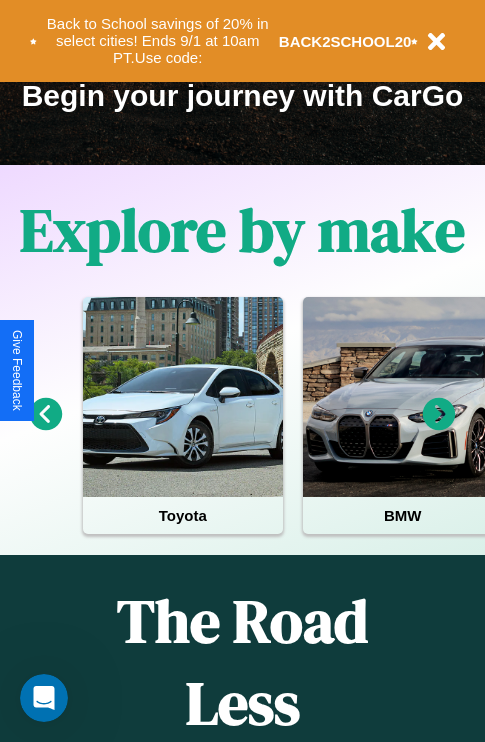 click 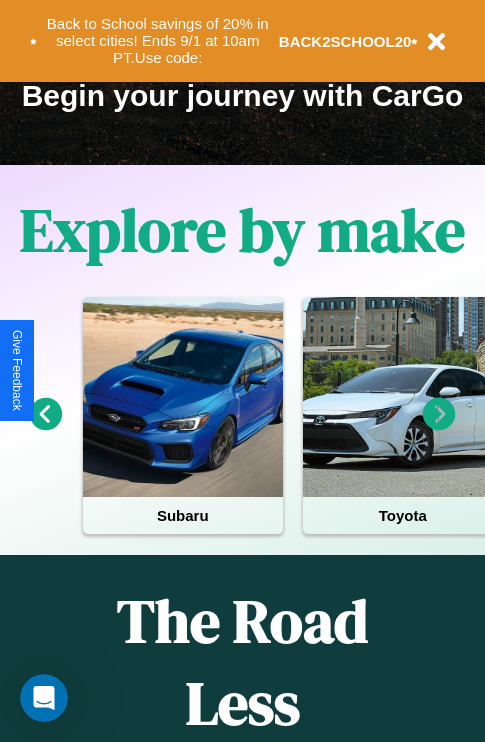 click 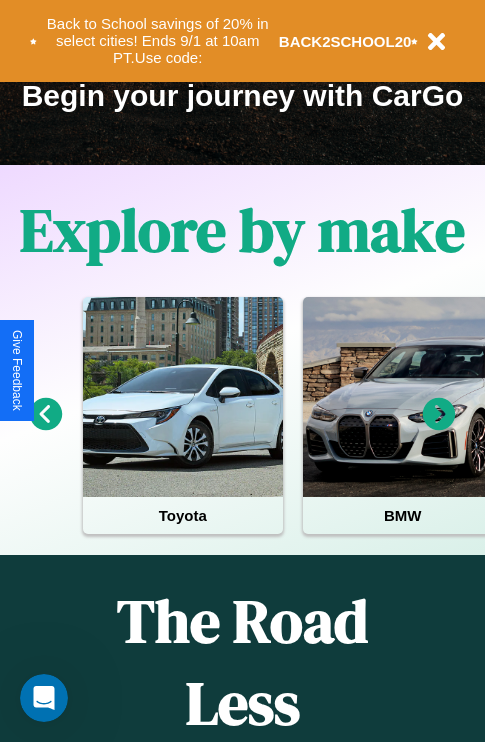 click 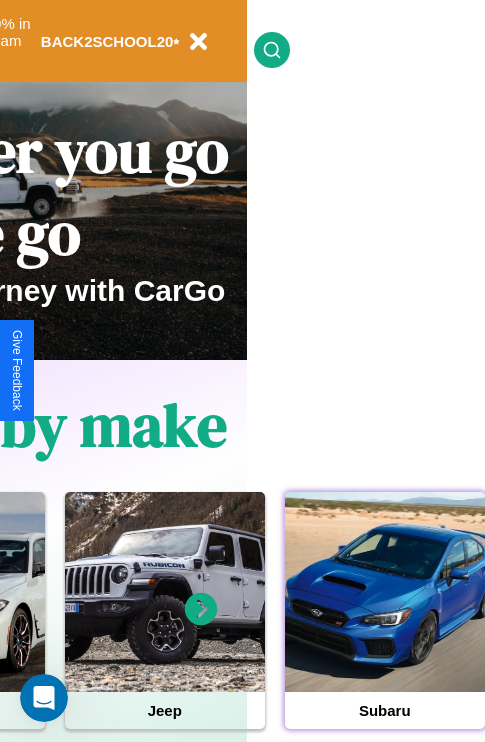 click at bounding box center [385, 592] 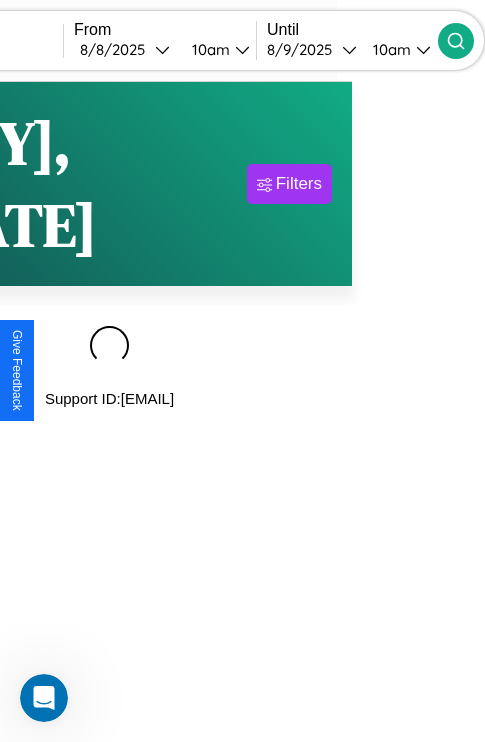 scroll, scrollTop: 0, scrollLeft: 0, axis: both 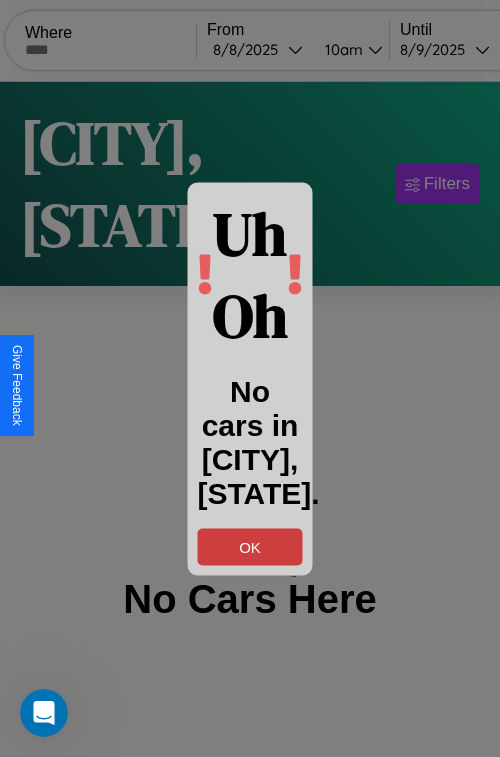 click on "OK" at bounding box center (250, 546) 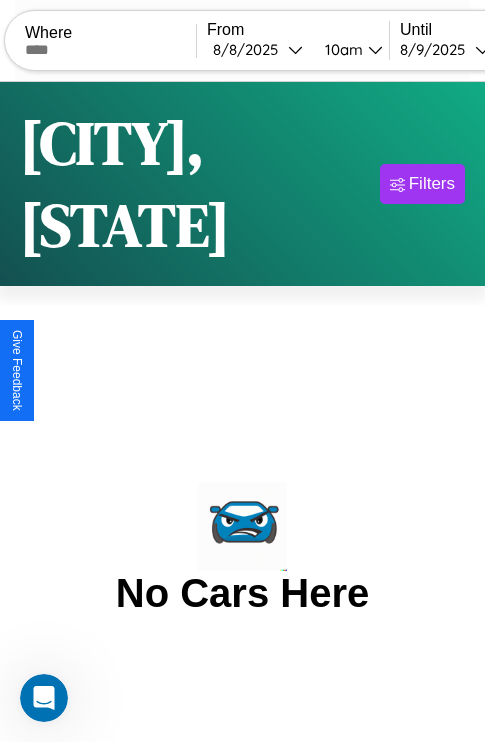 click at bounding box center (110, 50) 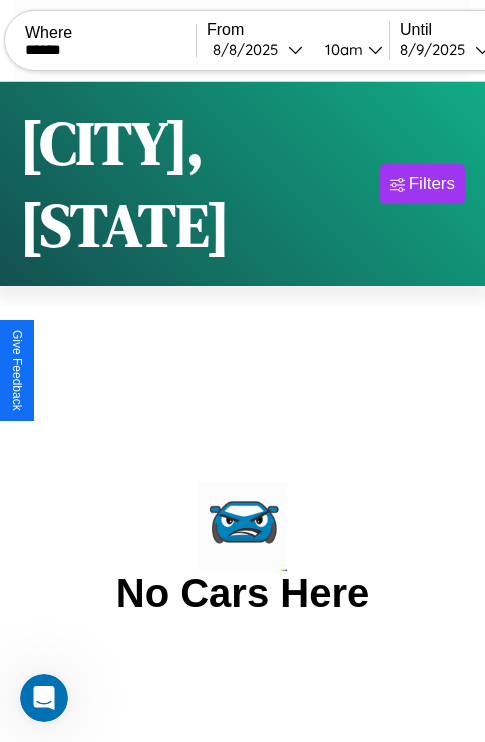 type on "******" 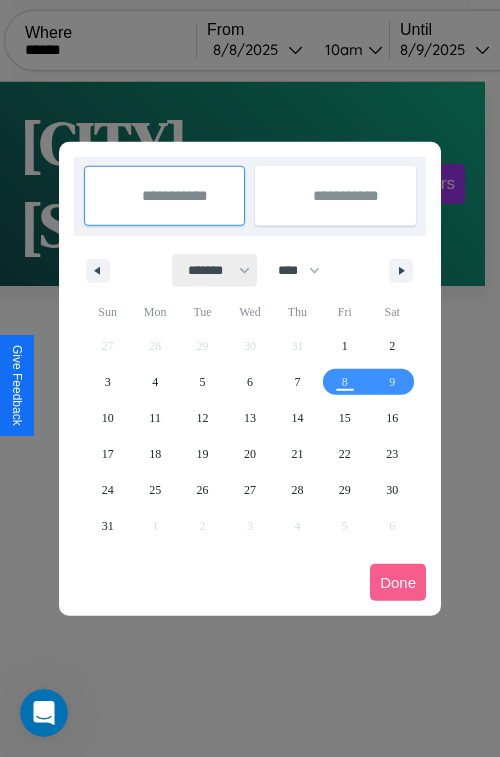 click on "******* ******** ***** ***** *** **** **** ****** ********* ******* ******** ********" at bounding box center (215, 270) 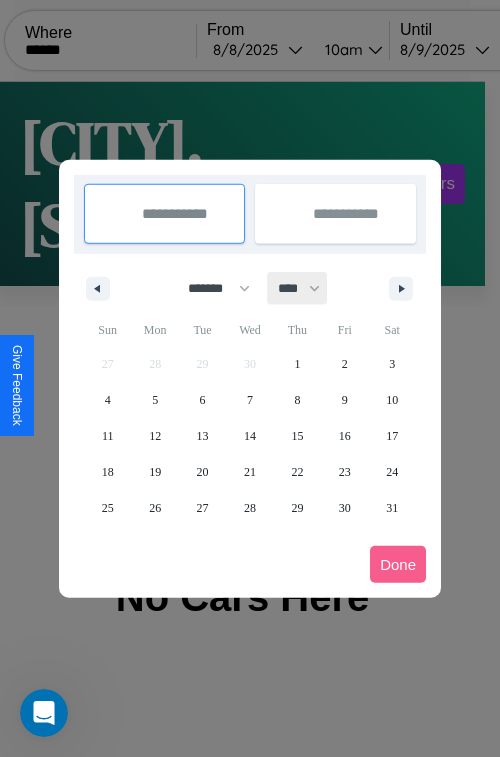 click on "**** **** **** **** **** **** **** **** **** **** **** **** **** **** **** **** **** **** **** **** **** **** **** **** **** **** **** **** **** **** **** **** **** **** **** **** **** **** **** **** **** **** **** **** **** **** **** **** **** **** **** **** **** **** **** **** **** **** **** **** **** **** **** **** **** **** **** **** **** **** **** **** **** **** **** **** **** **** **** **** **** **** **** **** **** **** **** **** **** **** **** **** **** **** **** **** **** **** **** **** **** **** **** **** **** **** **** **** **** **** **** **** **** **** **** **** **** **** **** **** ****" at bounding box center [298, 288] 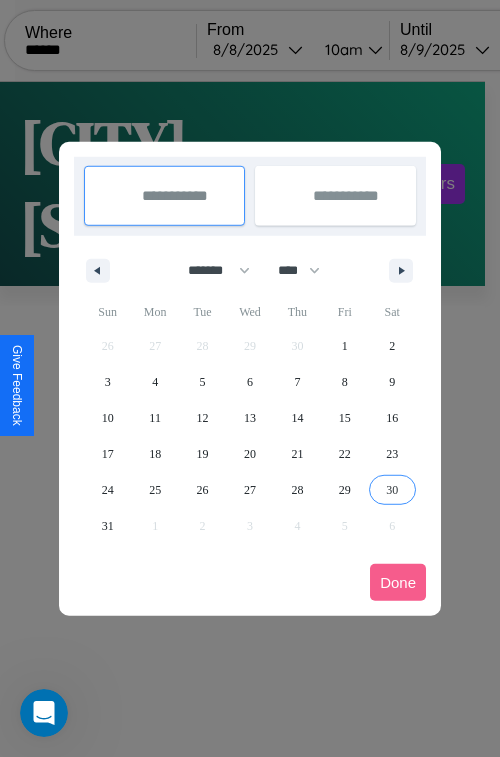 click on "30" at bounding box center [392, 490] 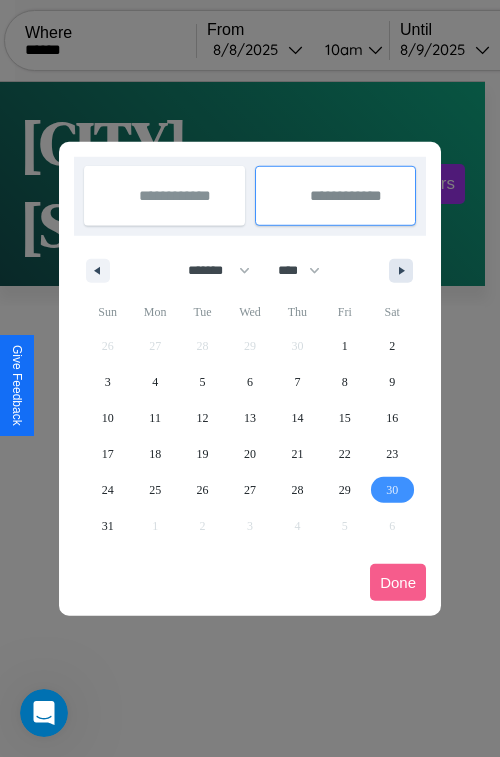 click at bounding box center [405, 271] 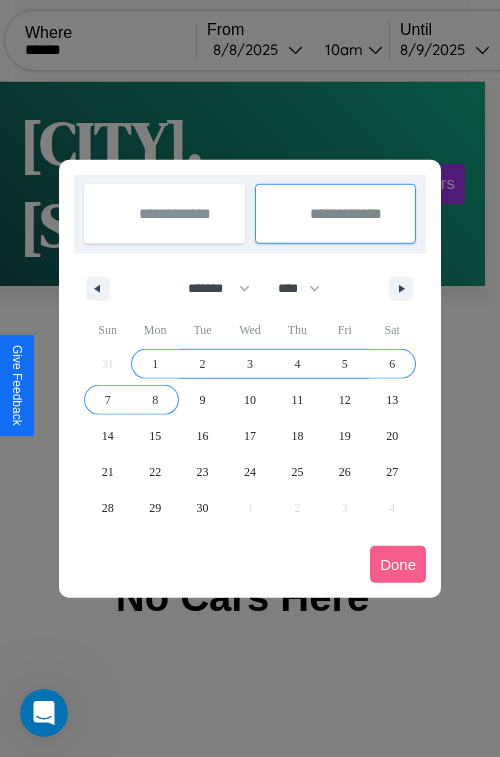 click on "8" at bounding box center (155, 400) 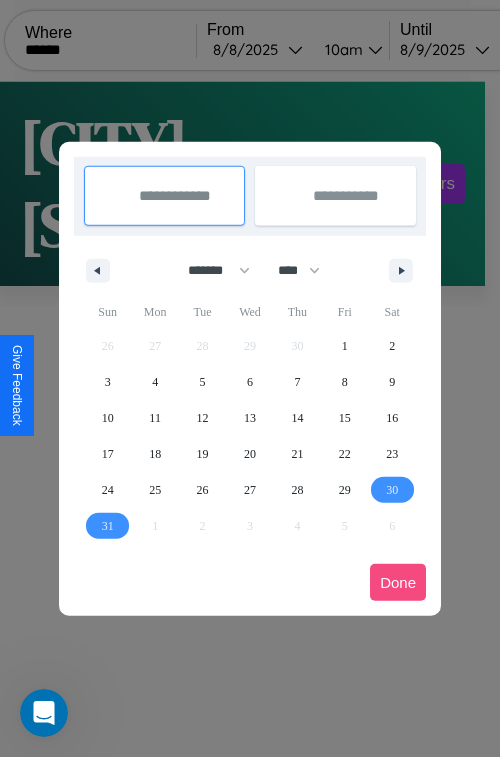 click on "Done" at bounding box center (398, 582) 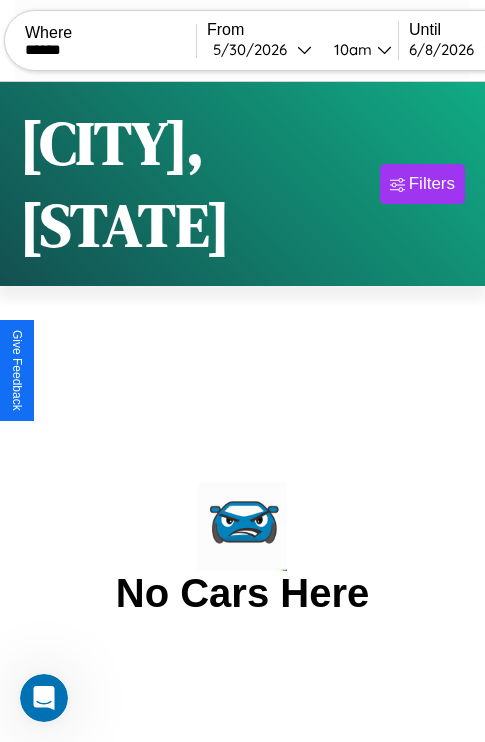 click on "10am" at bounding box center [350, 49] 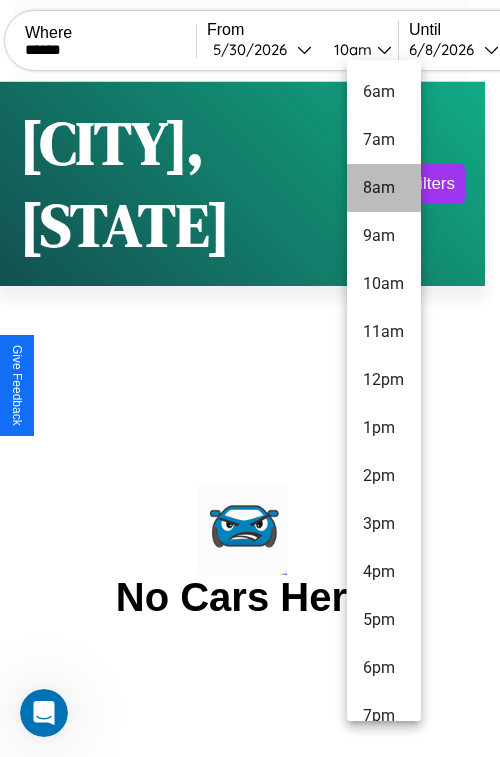 click on "8am" at bounding box center [384, 188] 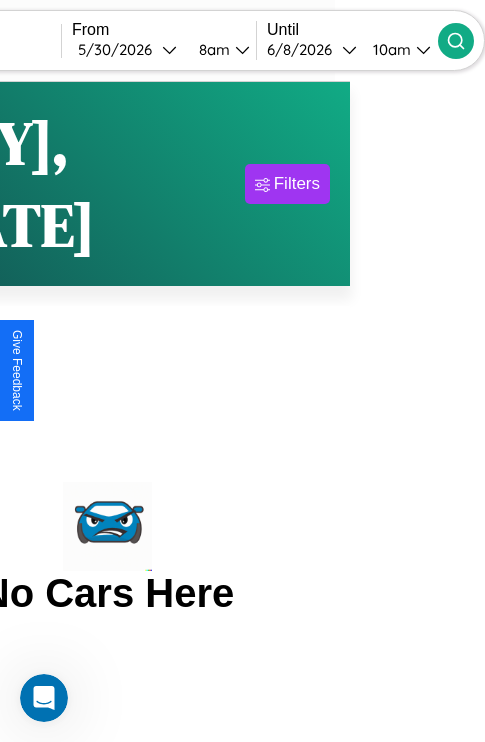 click 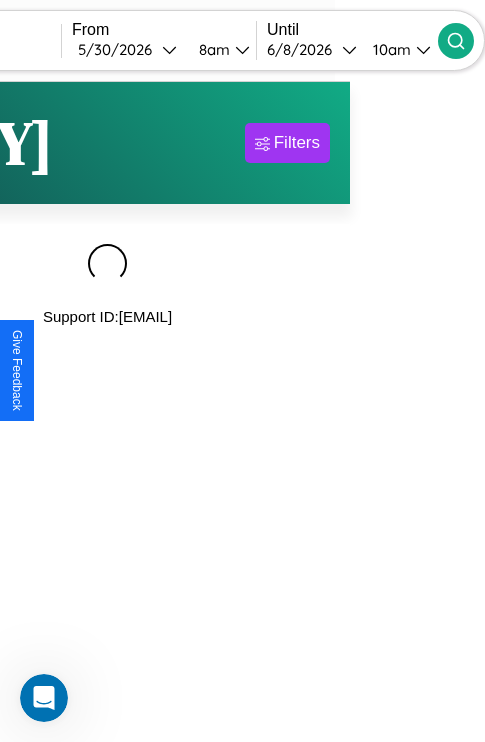 scroll, scrollTop: 0, scrollLeft: 172, axis: horizontal 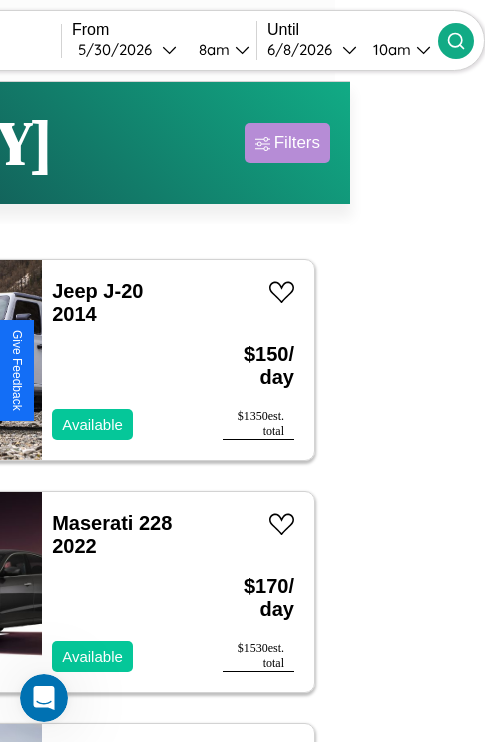 click on "Filters" at bounding box center [297, 143] 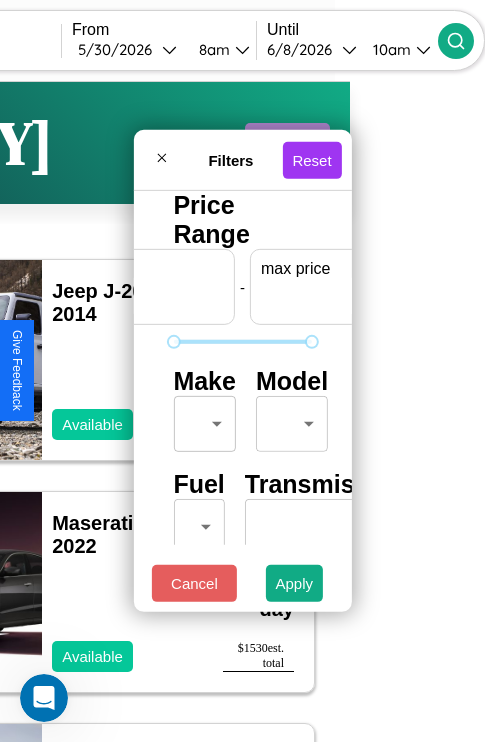 scroll, scrollTop: 0, scrollLeft: 124, axis: horizontal 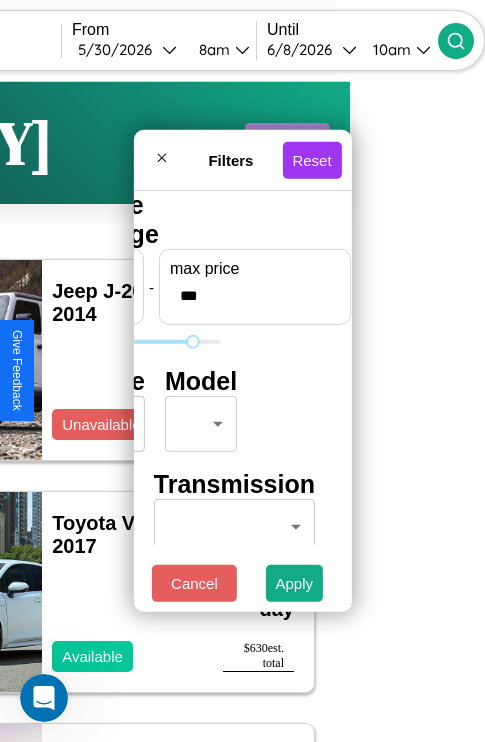type on "***" 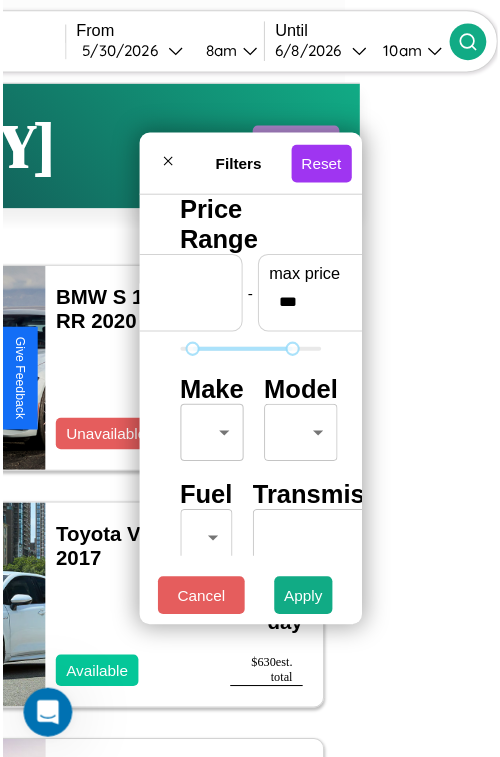 scroll, scrollTop: 59, scrollLeft: 0, axis: vertical 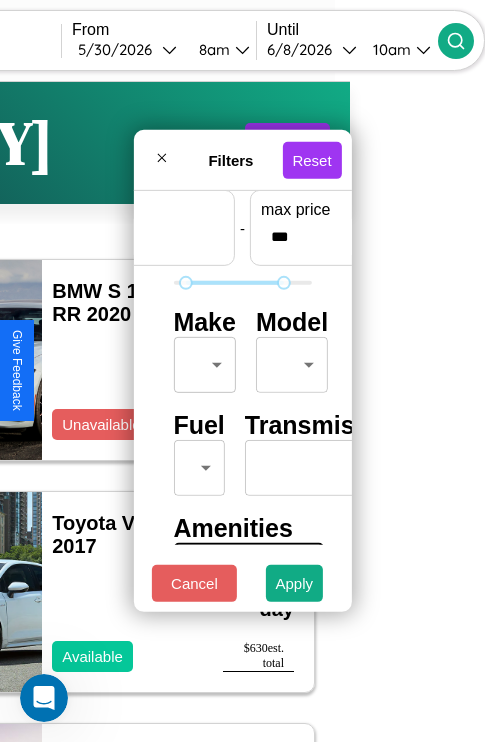 type on "**" 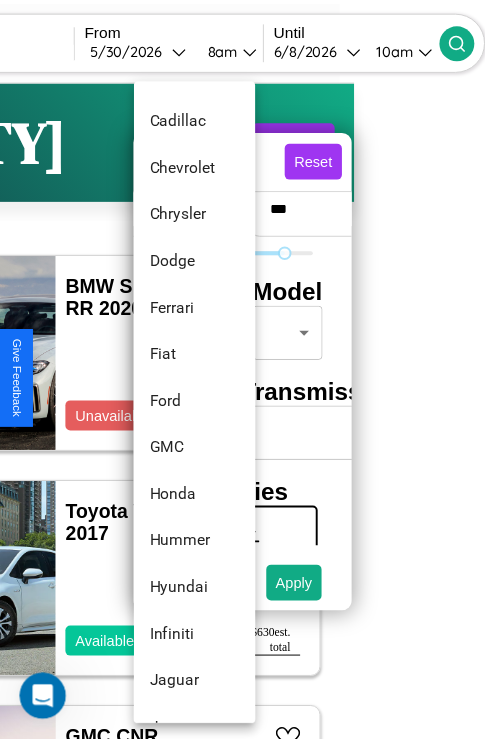 scroll, scrollTop: 614, scrollLeft: 0, axis: vertical 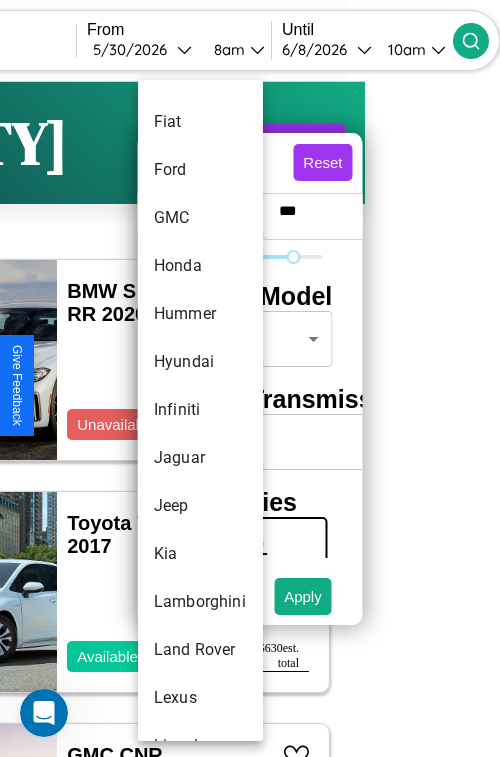 click on "Infiniti" at bounding box center [200, 410] 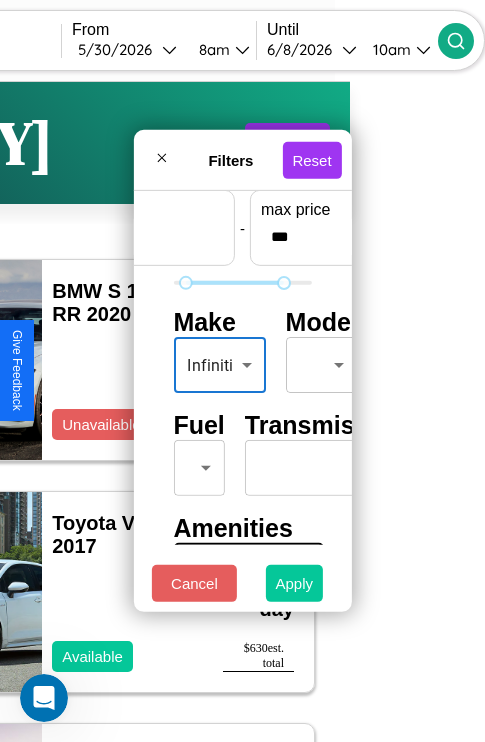 click on "Apply" at bounding box center (295, 583) 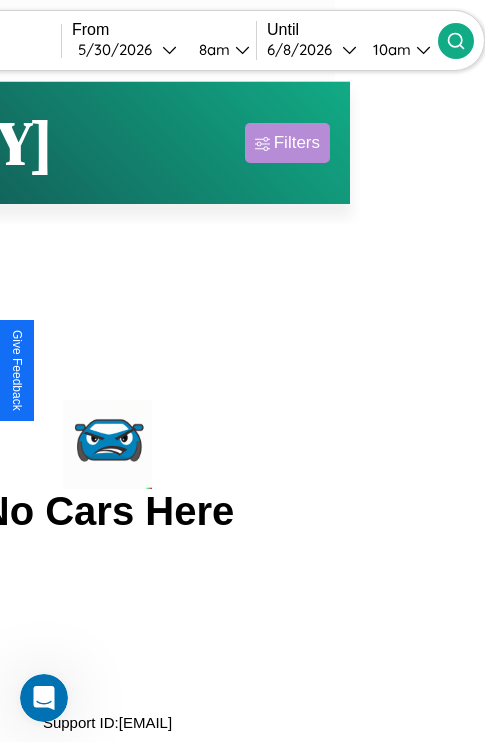 click on "Filters" at bounding box center (297, 143) 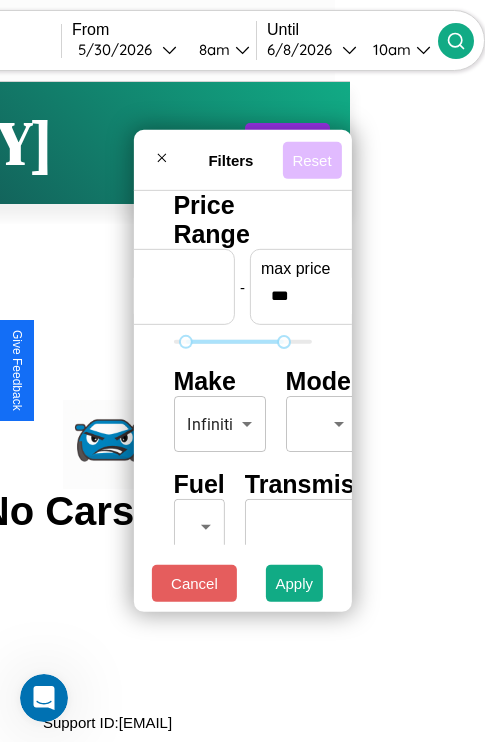 click on "Reset" at bounding box center [311, 159] 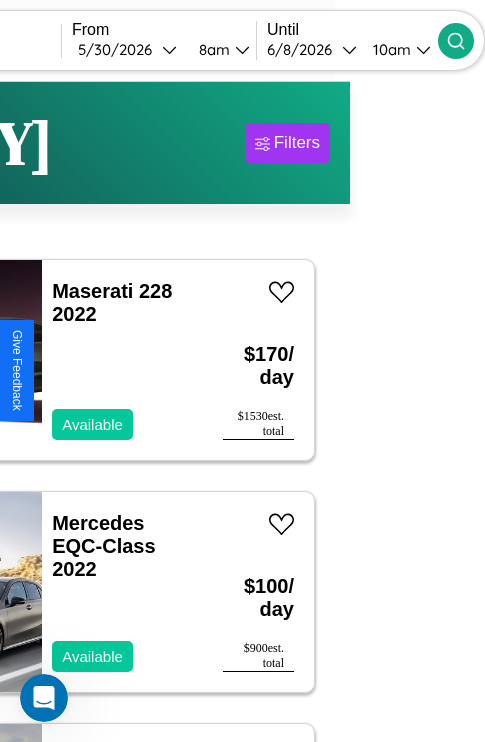 scroll, scrollTop: 63, scrollLeft: 81, axis: both 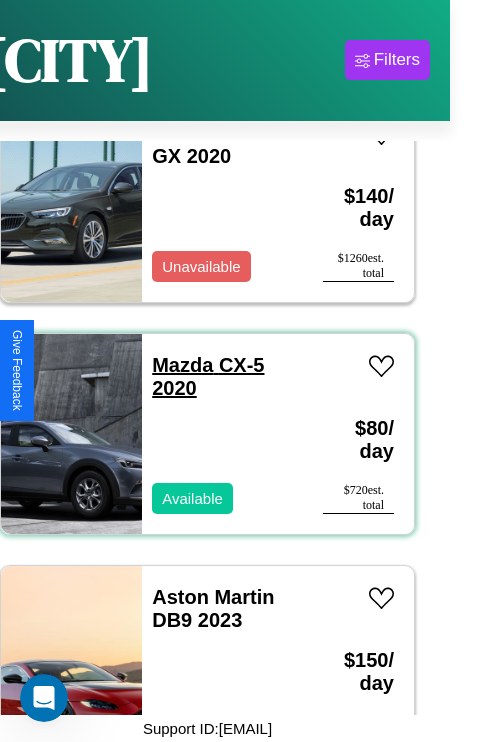 click on "Mazda   CX-5   2020" at bounding box center (208, 376) 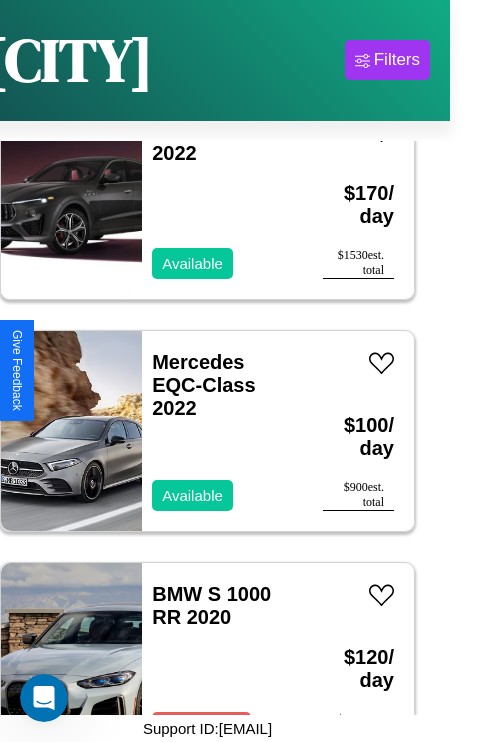 scroll, scrollTop: 75, scrollLeft: 0, axis: vertical 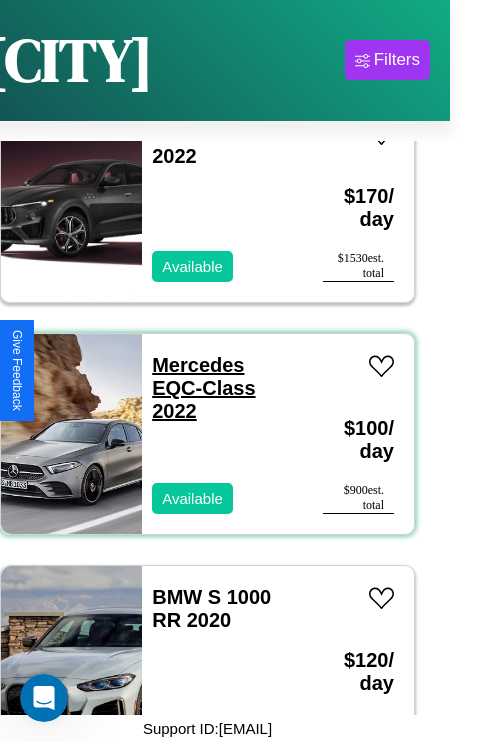 click on "Mercedes   EQC-Class   2022" at bounding box center [203, 388] 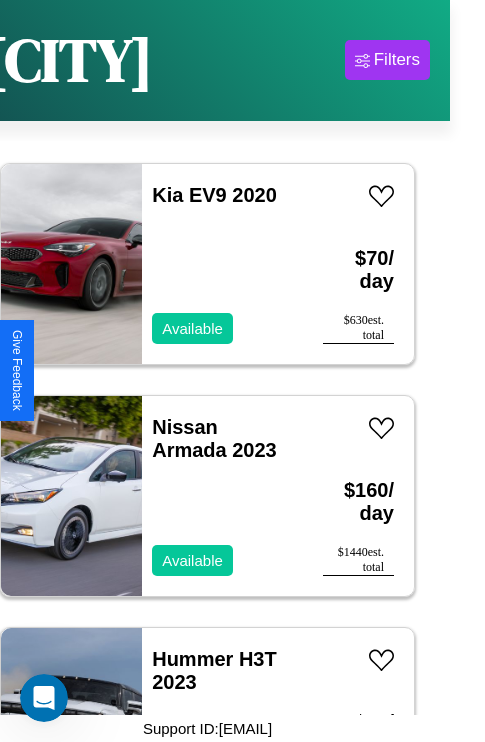 scroll, scrollTop: 10515, scrollLeft: 0, axis: vertical 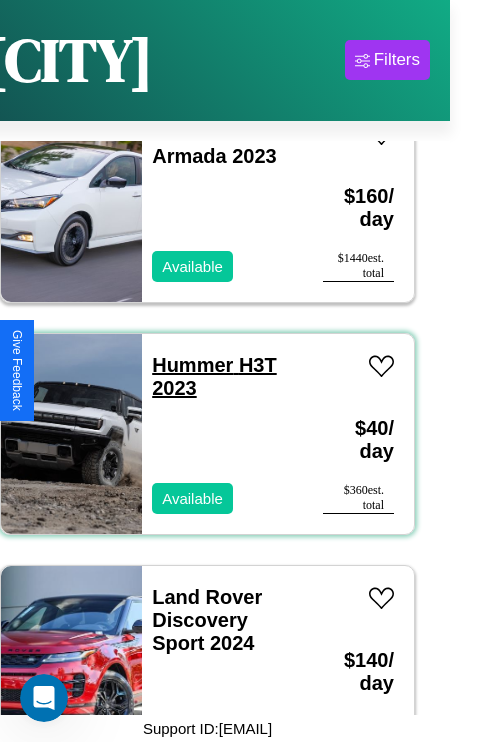click on "Hummer   H3T   2023" at bounding box center (214, 376) 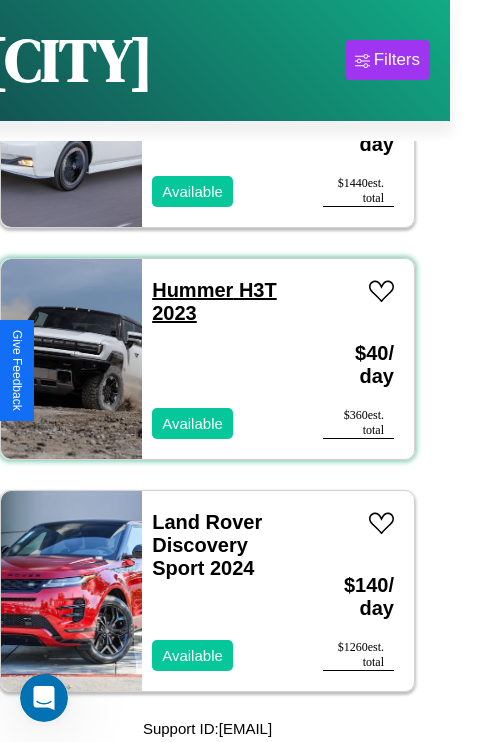 scroll, scrollTop: 16, scrollLeft: 35, axis: both 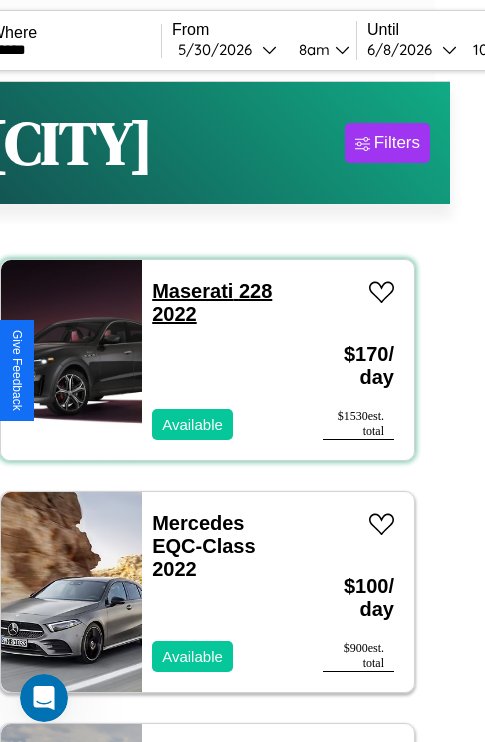 click on "Maserati   228   2022" at bounding box center (212, 302) 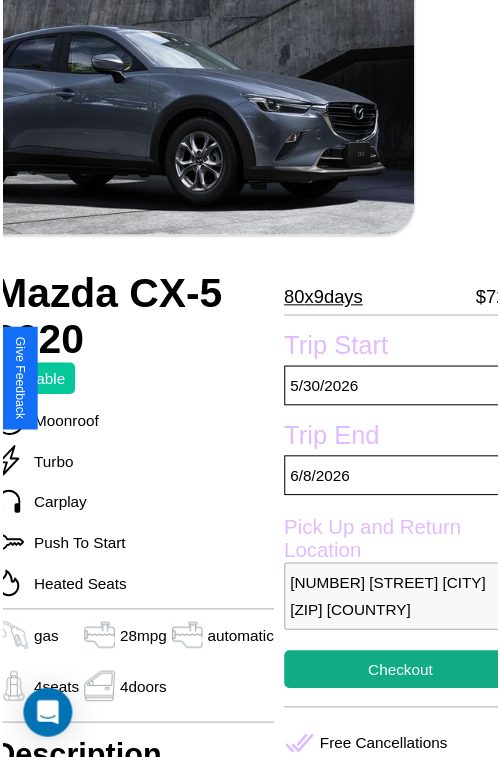 scroll, scrollTop: 219, scrollLeft: 84, axis: both 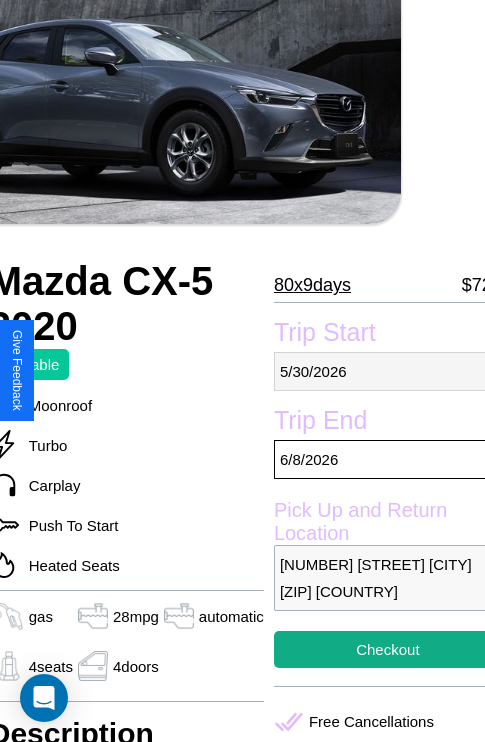 click on "[DATE]" at bounding box center [388, 371] 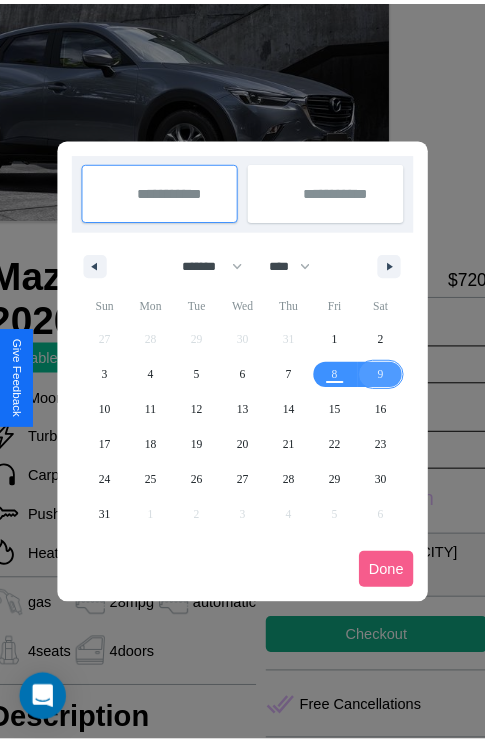 scroll, scrollTop: 0, scrollLeft: 84, axis: horizontal 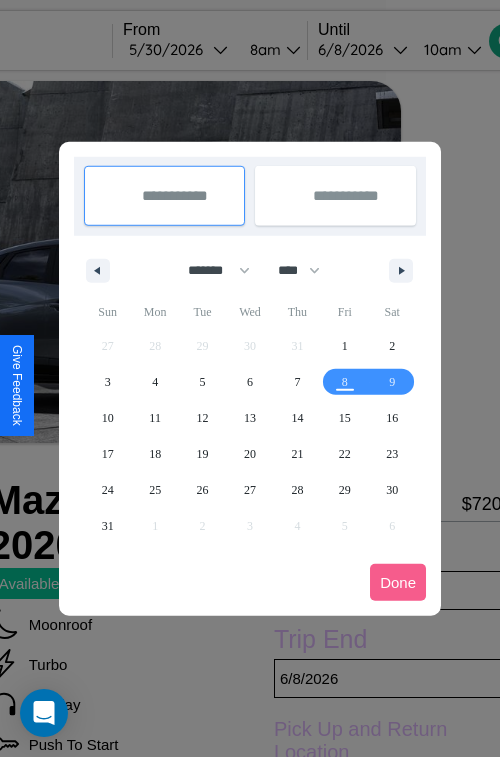 click at bounding box center (250, 378) 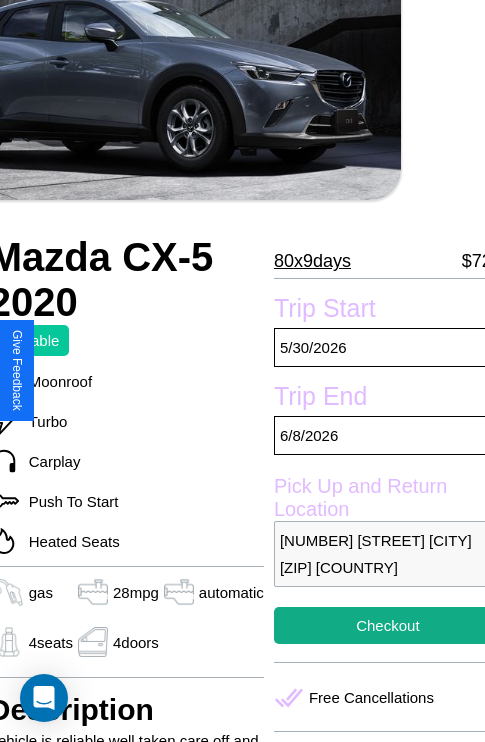 scroll, scrollTop: 497, scrollLeft: 84, axis: both 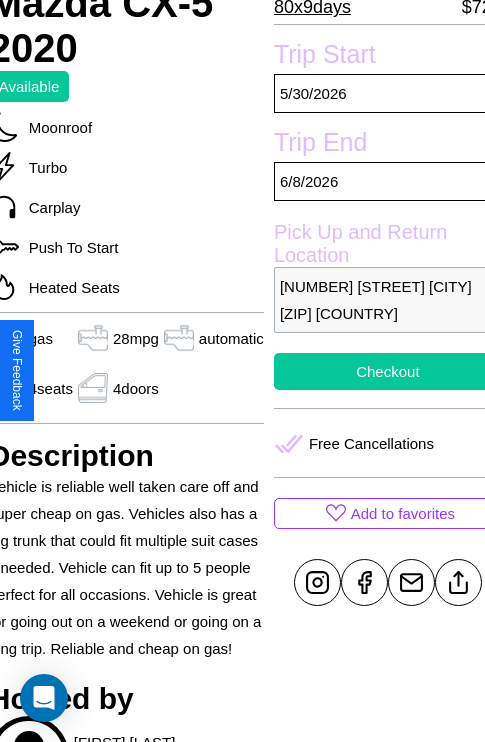 click on "Checkout" at bounding box center (388, 371) 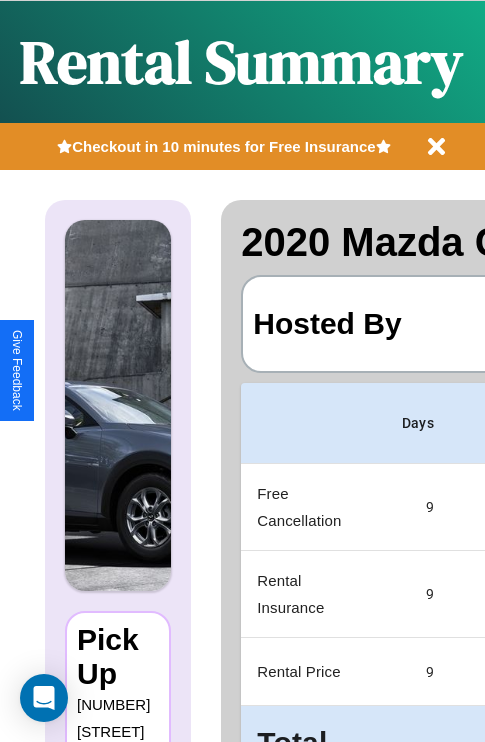scroll, scrollTop: 0, scrollLeft: 378, axis: horizontal 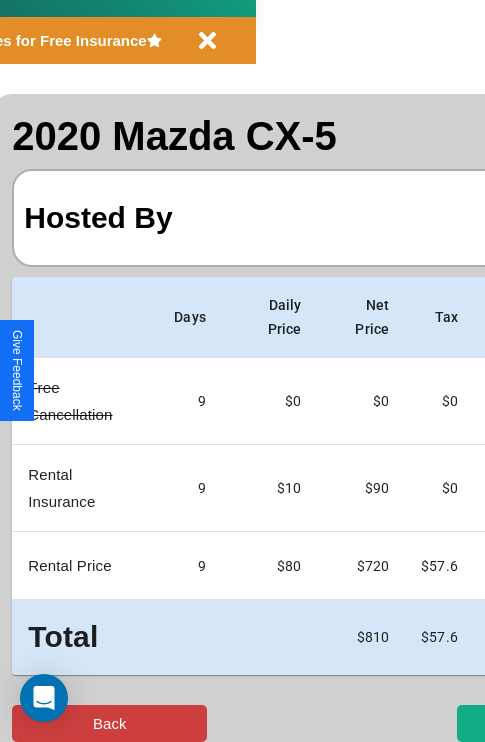 click on "Back" at bounding box center [109, 723] 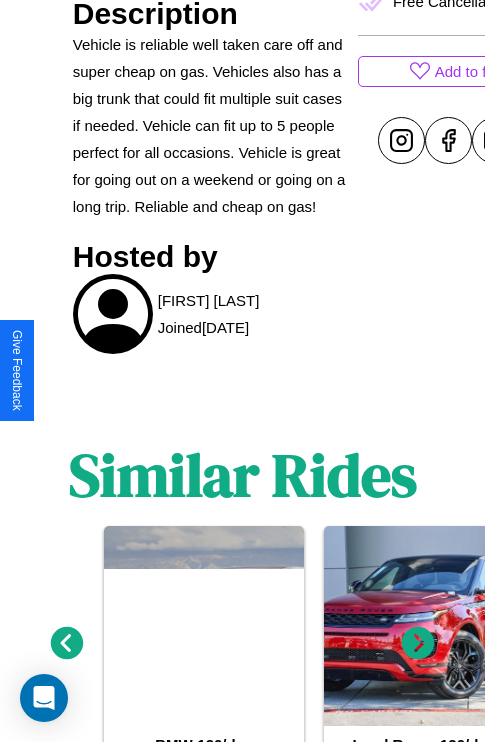 scroll, scrollTop: 1054, scrollLeft: 0, axis: vertical 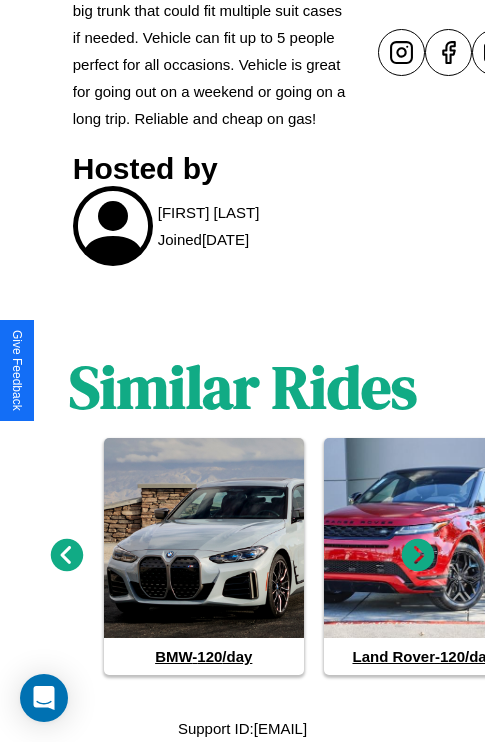 click 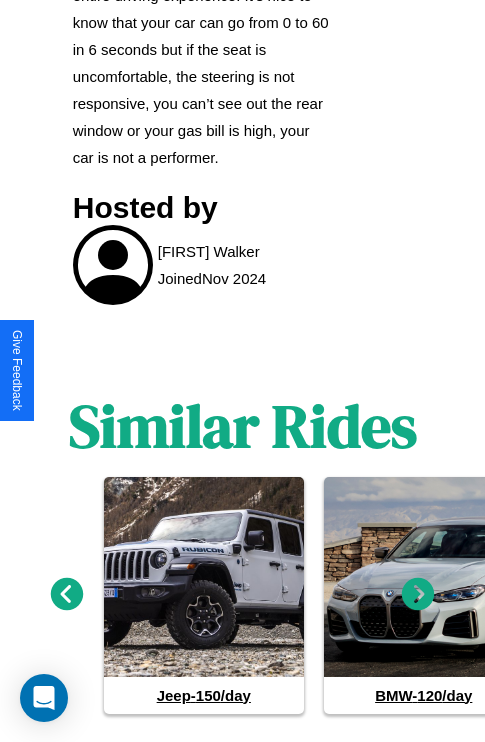 scroll, scrollTop: 1184, scrollLeft: 0, axis: vertical 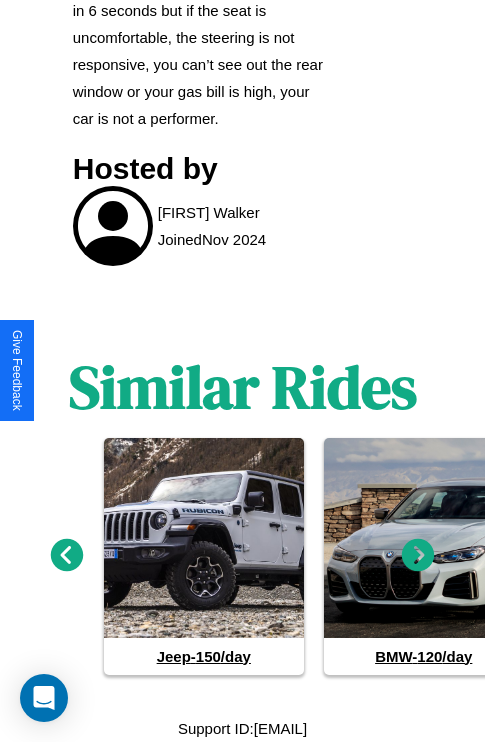 click 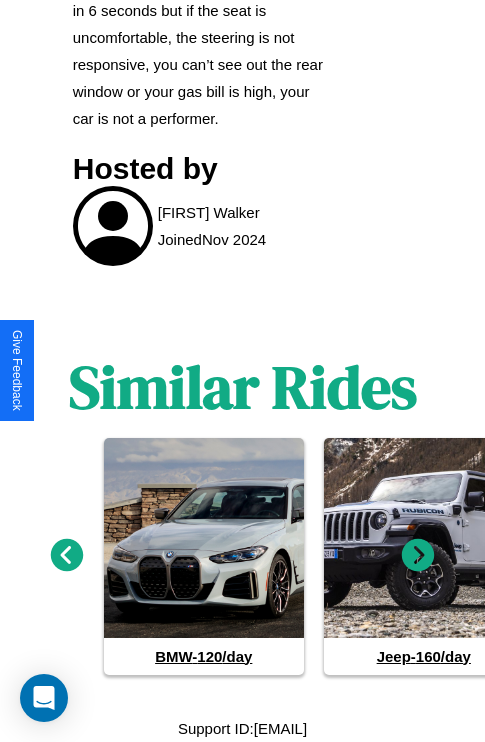 click 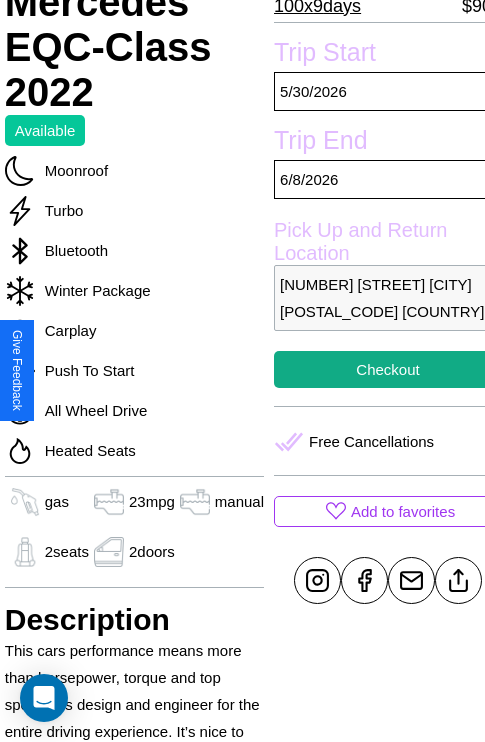 scroll, scrollTop: 407, scrollLeft: 68, axis: both 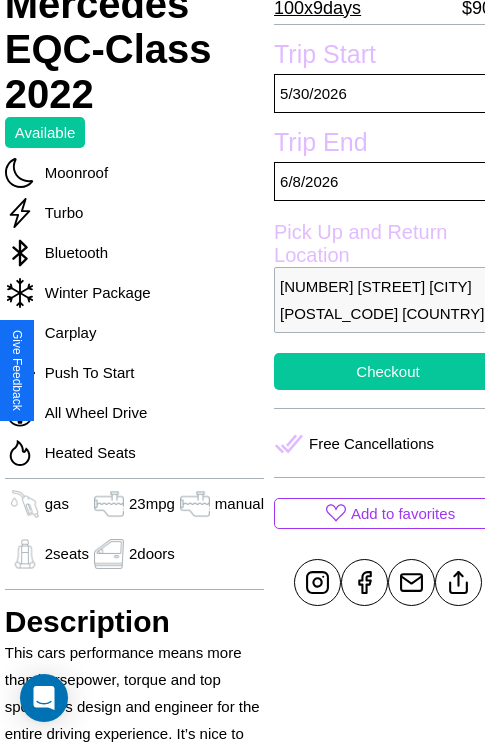 click on "Checkout" at bounding box center [388, 371] 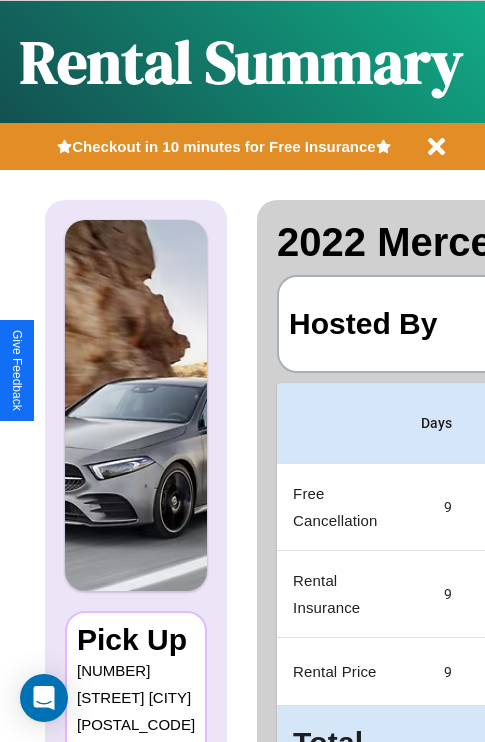 scroll, scrollTop: 0, scrollLeft: 378, axis: horizontal 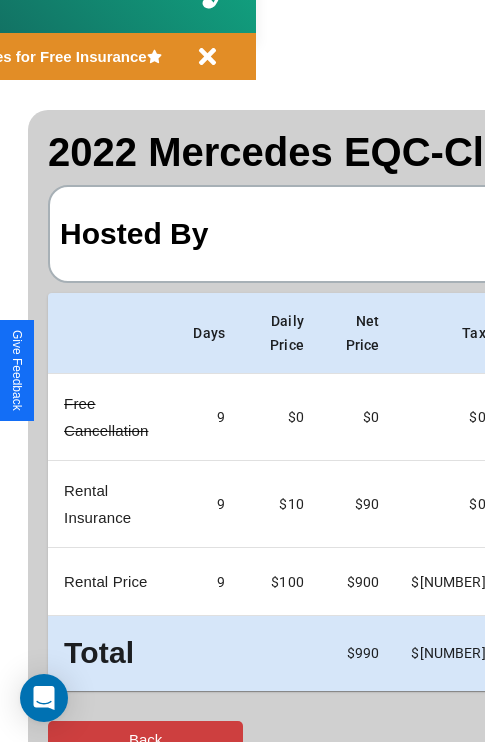 click on "Back" at bounding box center [145, 739] 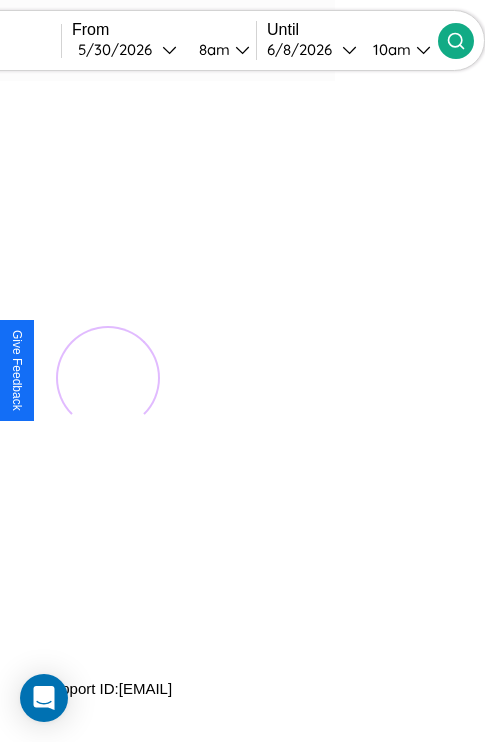 scroll, scrollTop: 0, scrollLeft: 0, axis: both 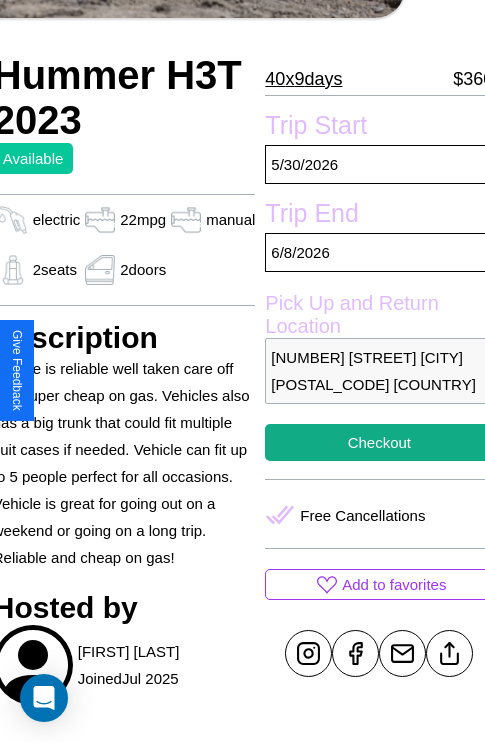 click on "[NUMBER] [STREET] [CITY] [POSTAL_CODE] [COUNTRY]" at bounding box center [379, 371] 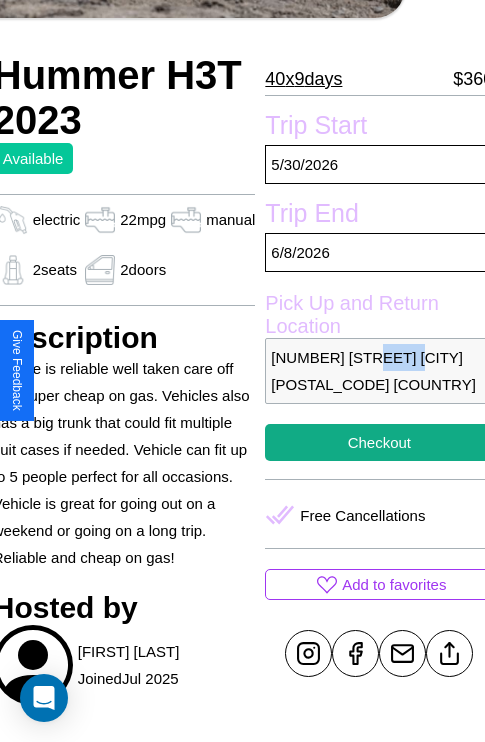 click on "[NUMBER] [STREET] [CITY] [POSTAL_CODE] [COUNTRY]" at bounding box center [379, 371] 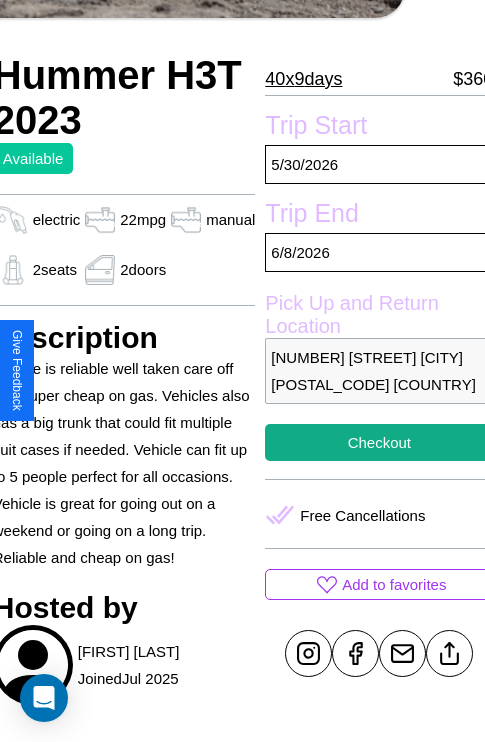 click on "701 Hillside Avenue  Madrid  98522 Spain" at bounding box center [379, 371] 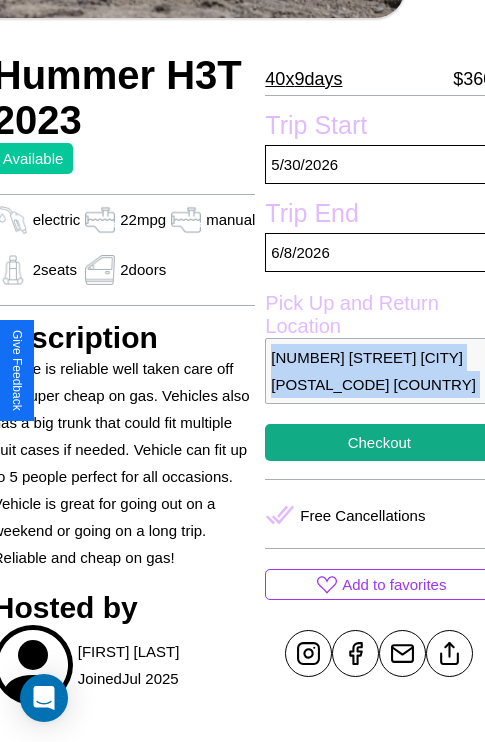 click on "701 Hillside Avenue  Madrid  98522 Spain" at bounding box center [379, 371] 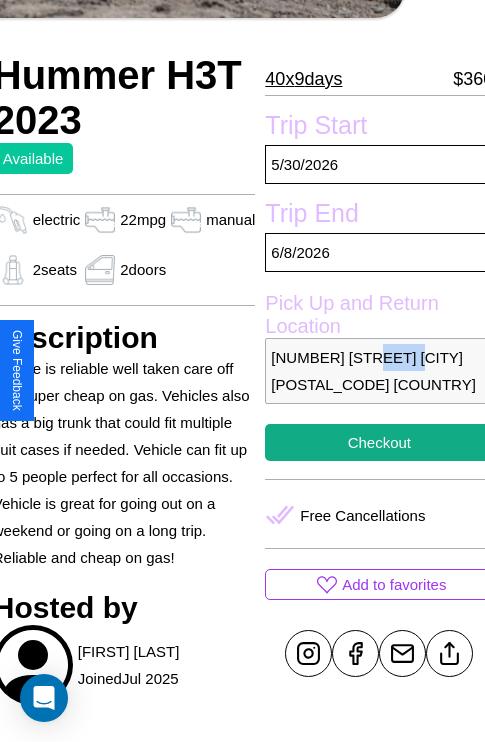click on "701 Hillside Avenue  Madrid  98522 Spain" at bounding box center (379, 371) 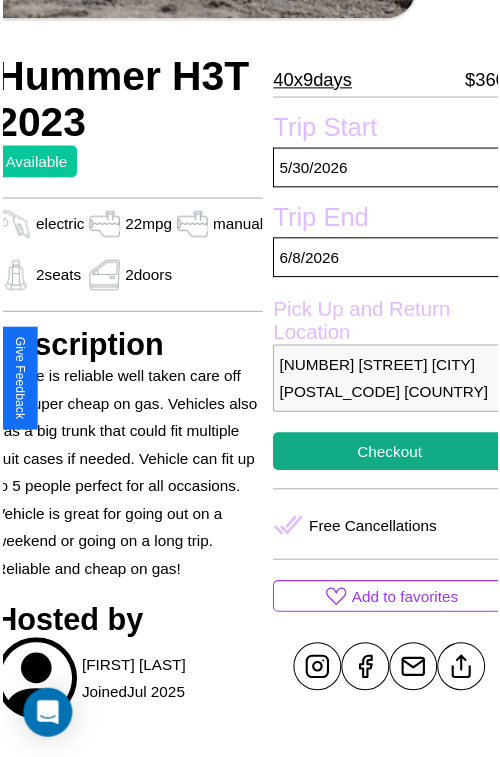 scroll, scrollTop: 220, scrollLeft: 80, axis: both 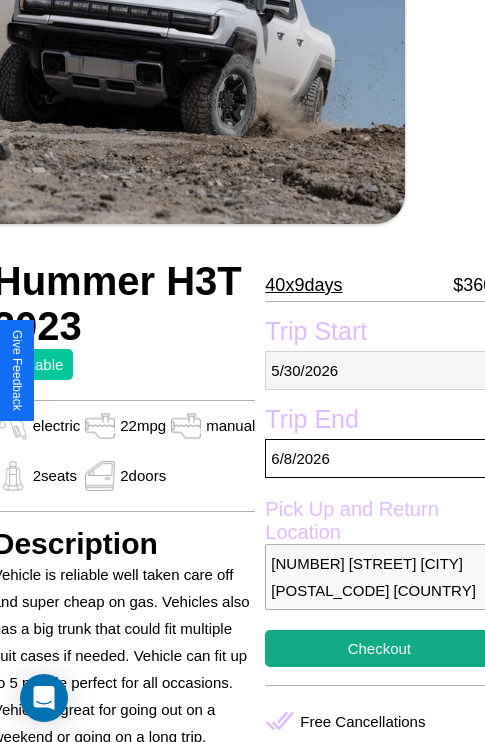 click on "5 / 30 / 2026" at bounding box center [379, 370] 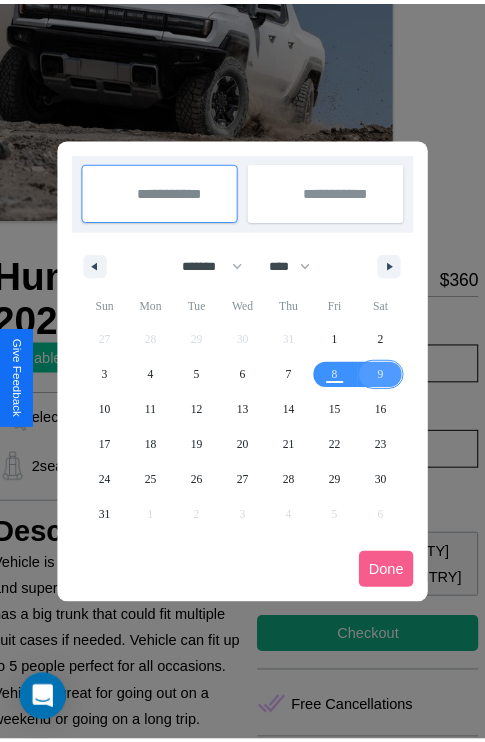 scroll, scrollTop: 0, scrollLeft: 80, axis: horizontal 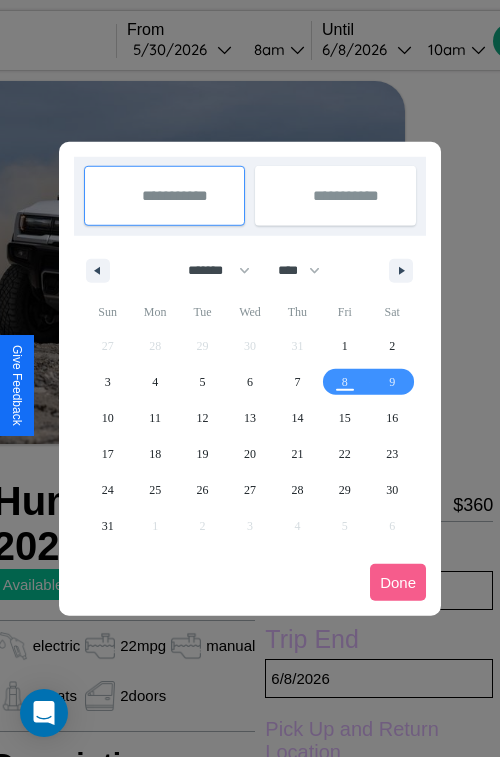 click at bounding box center [250, 378] 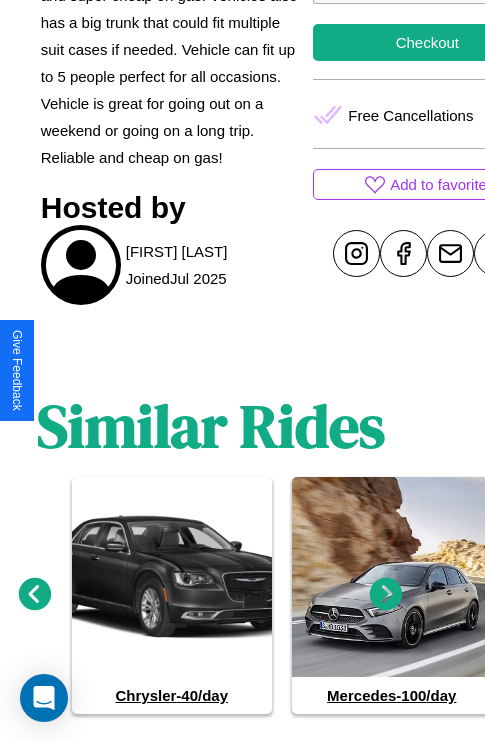 scroll, scrollTop: 865, scrollLeft: 30, axis: both 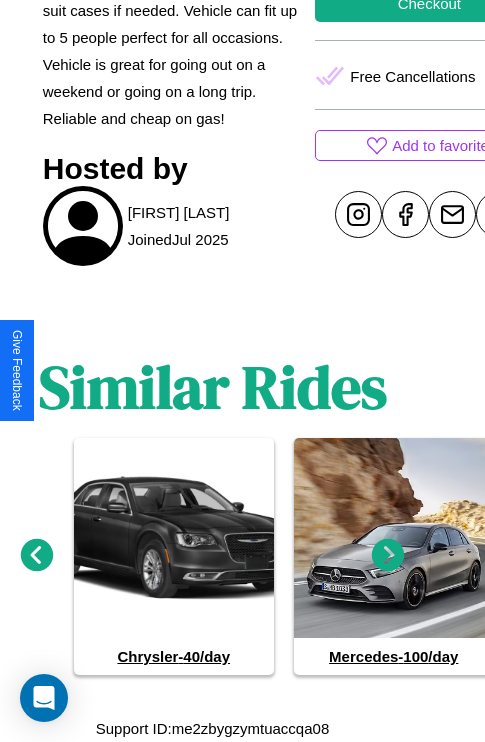 click 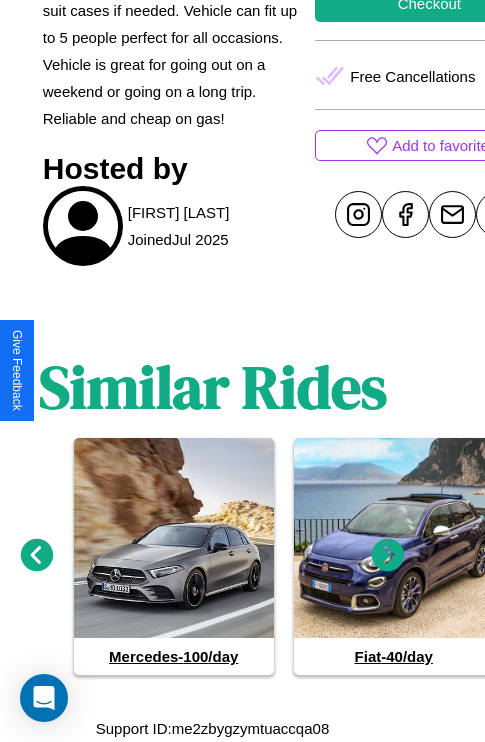click 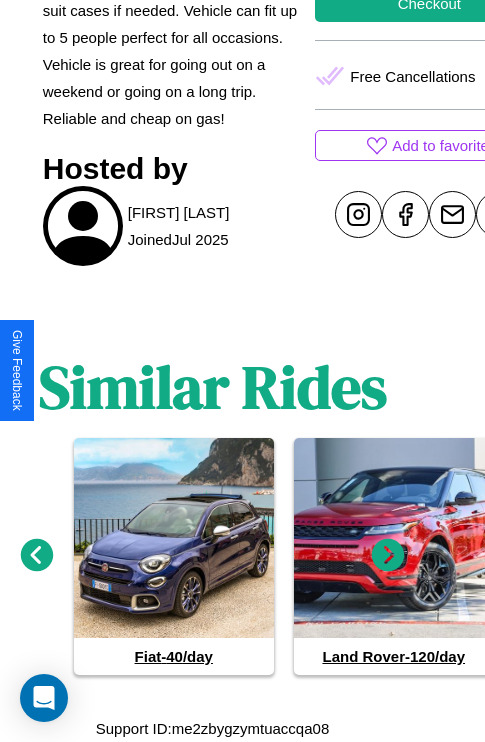 click 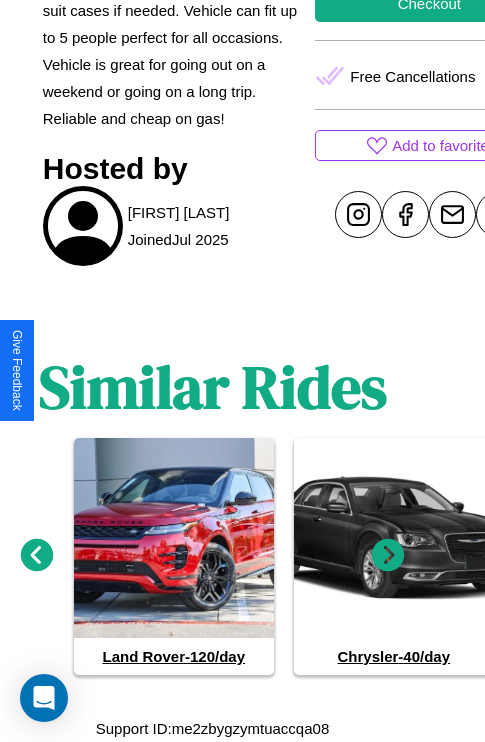 click 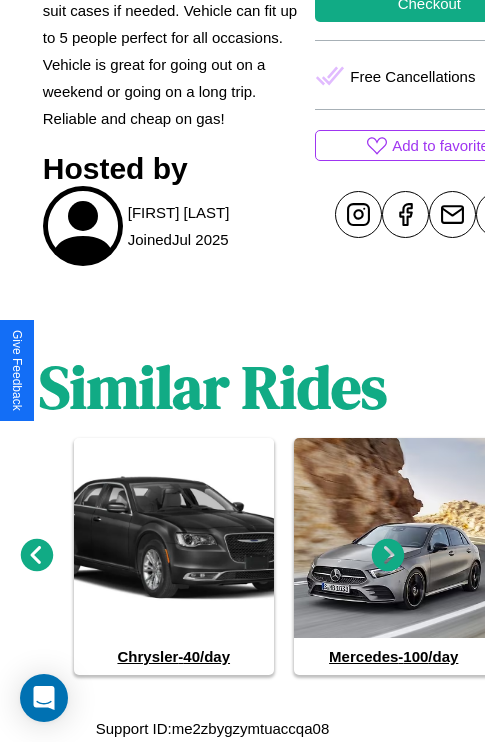 click 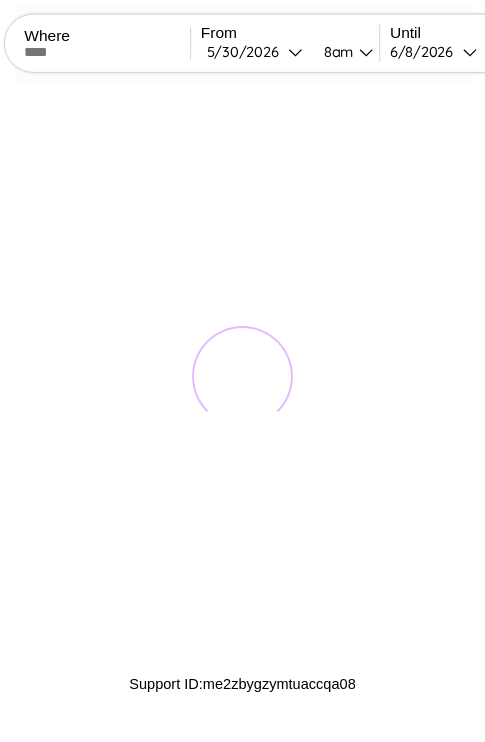 scroll, scrollTop: 0, scrollLeft: 0, axis: both 